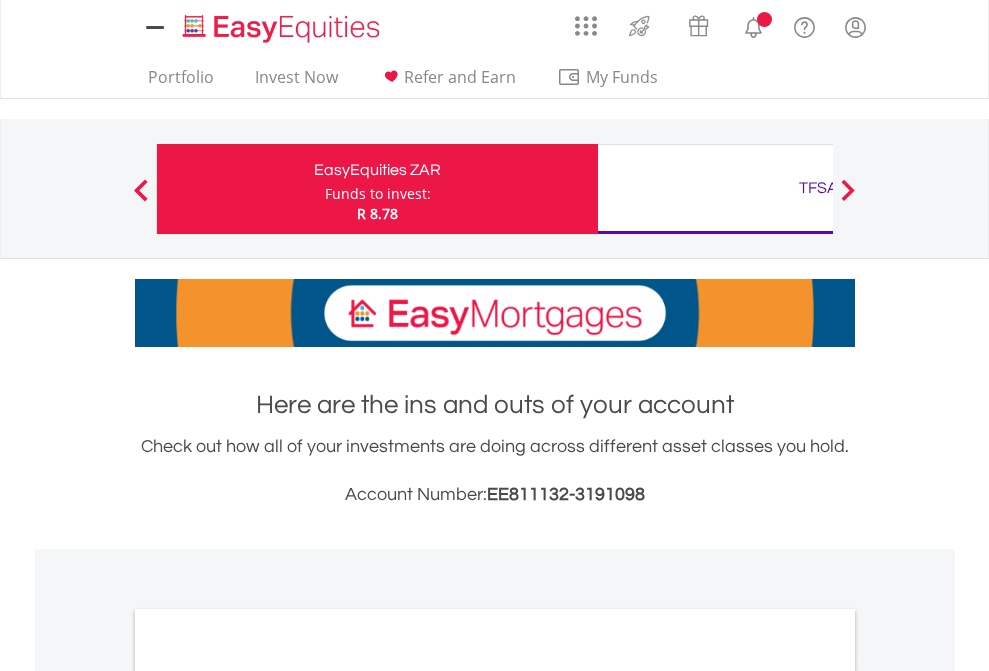 scroll, scrollTop: 0, scrollLeft: 0, axis: both 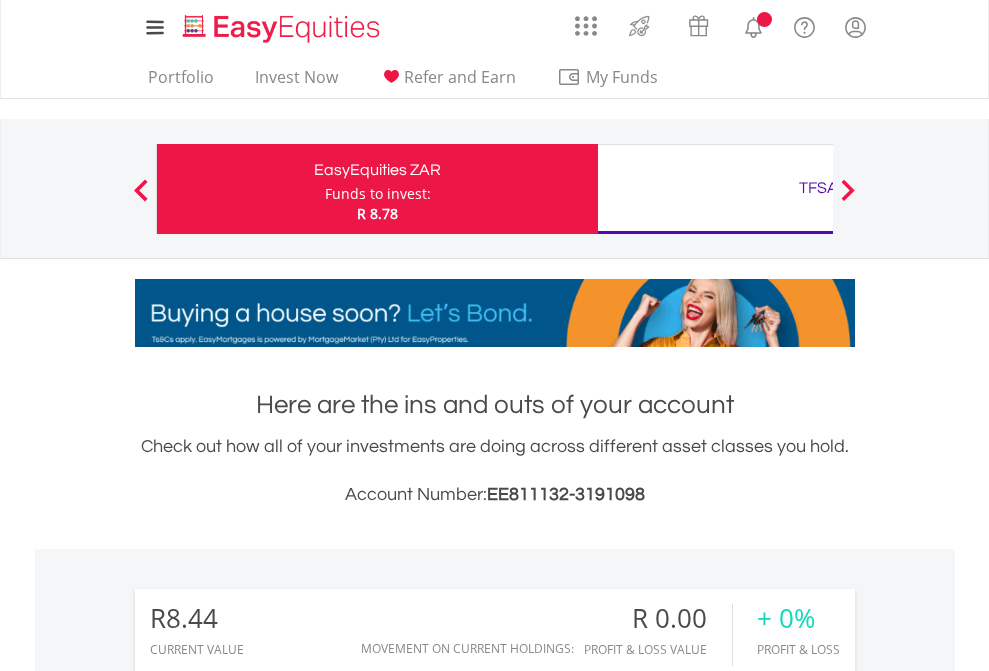 click on "Funds to invest:" at bounding box center [378, 194] 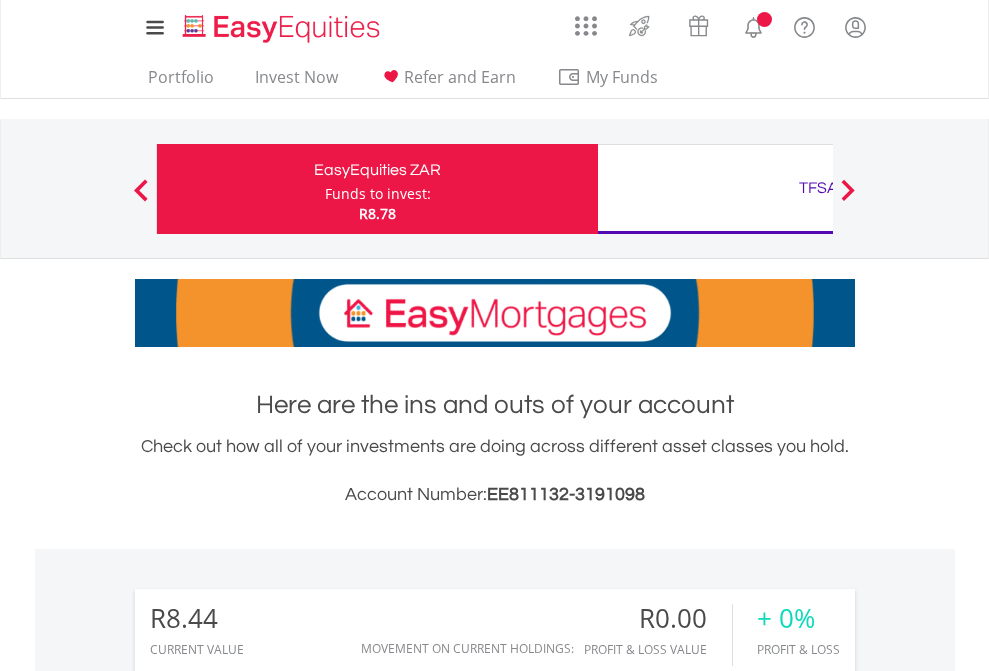 scroll, scrollTop: 0, scrollLeft: 0, axis: both 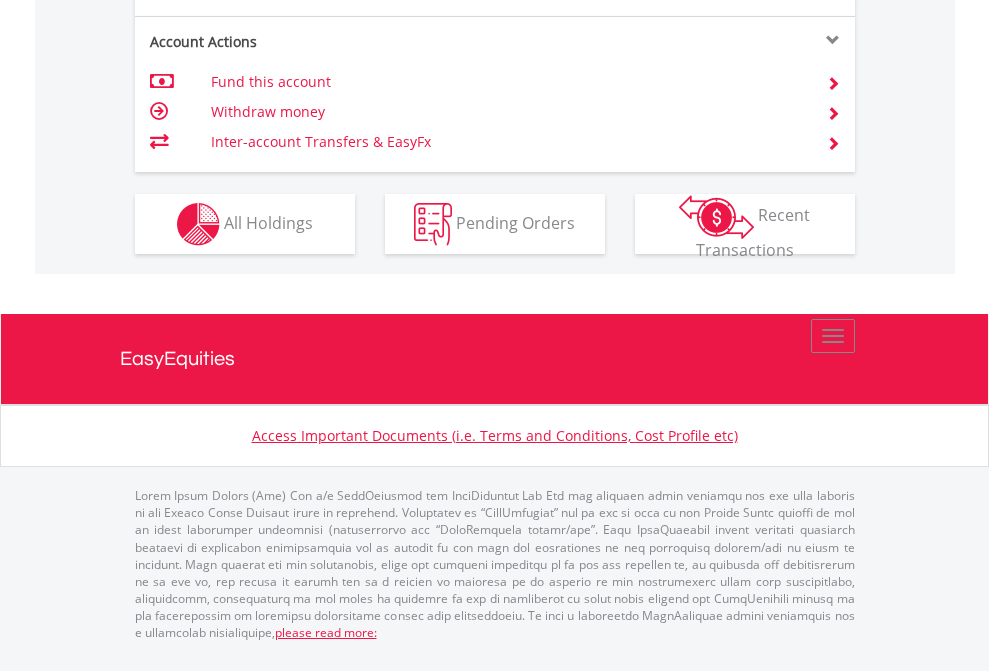 click on "Investment types" at bounding box center [706, -337] 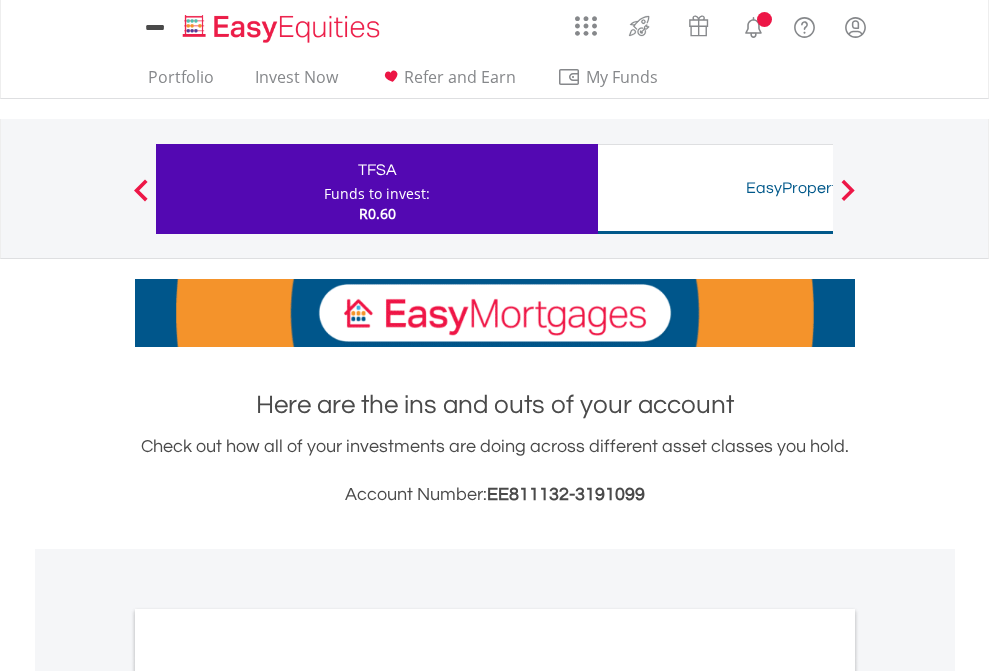 scroll, scrollTop: 0, scrollLeft: 0, axis: both 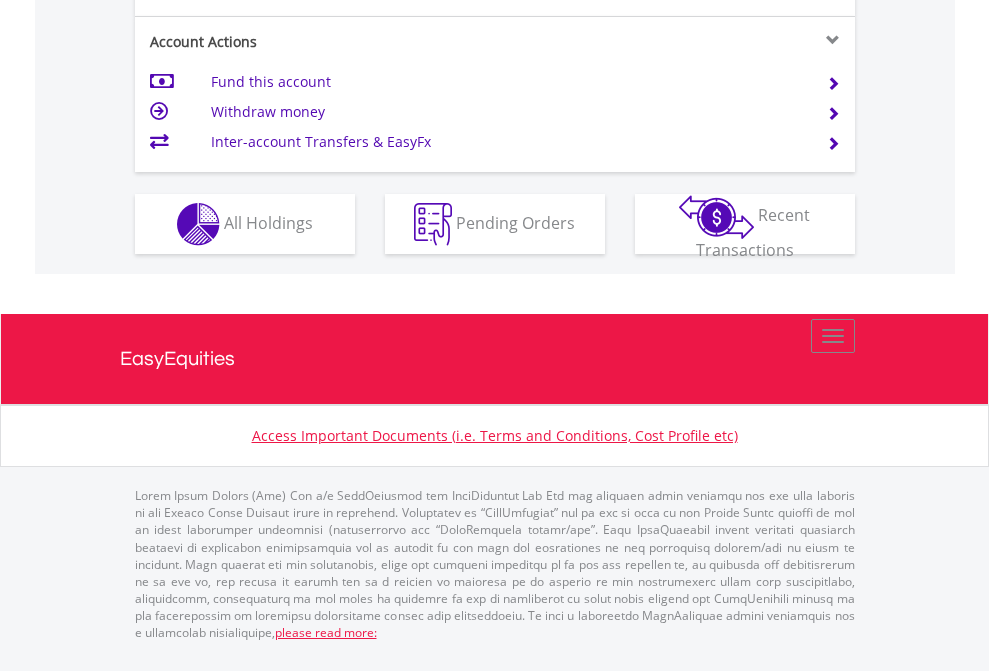 click on "Investment types" at bounding box center (706, -337) 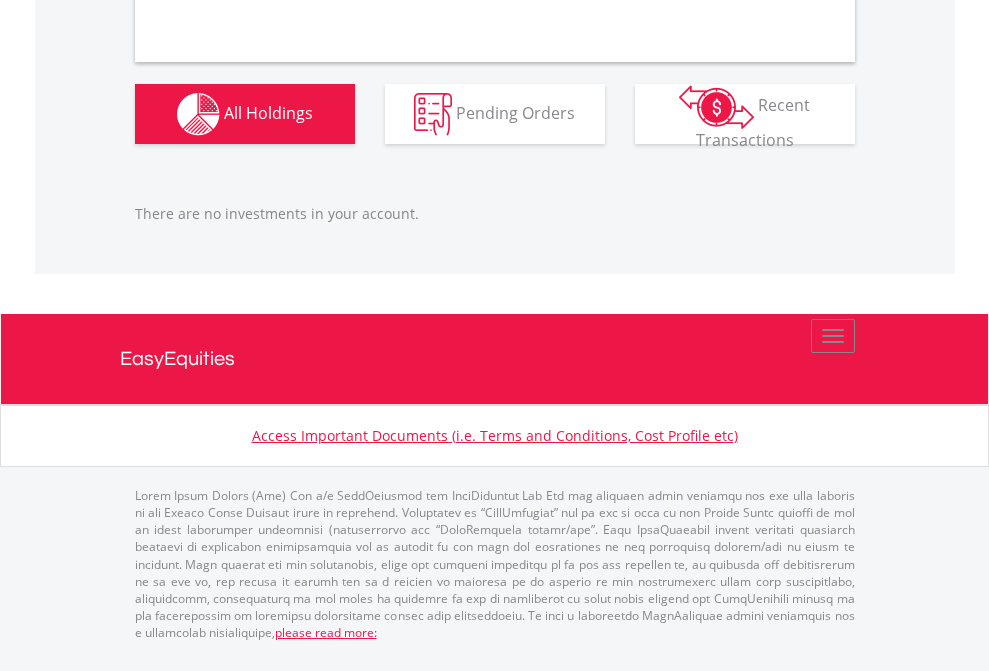 scroll, scrollTop: 1987, scrollLeft: 0, axis: vertical 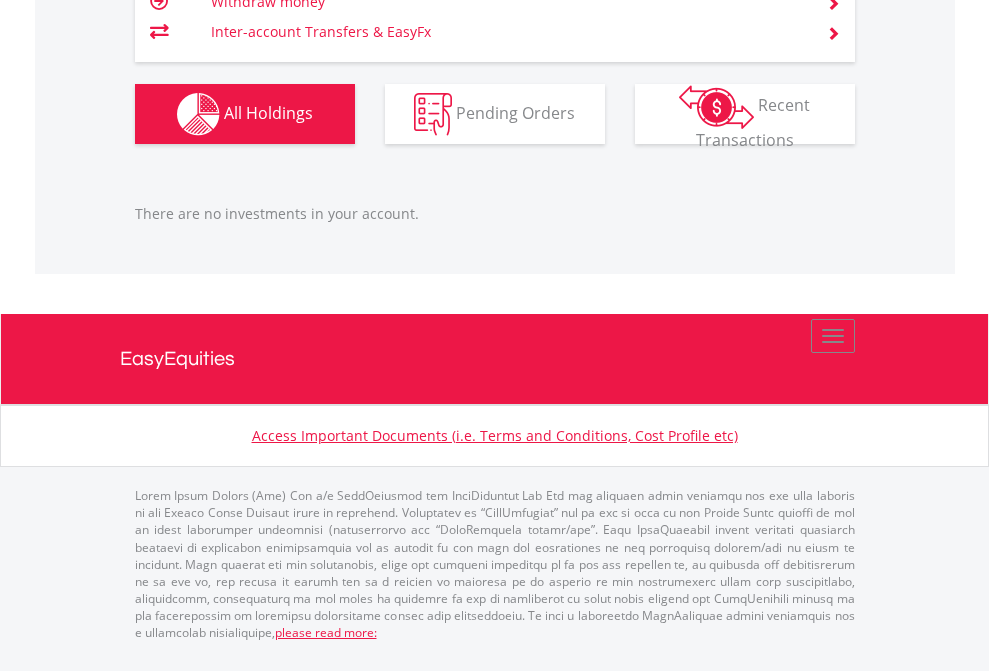 click on "TFSA" at bounding box center [818, -1166] 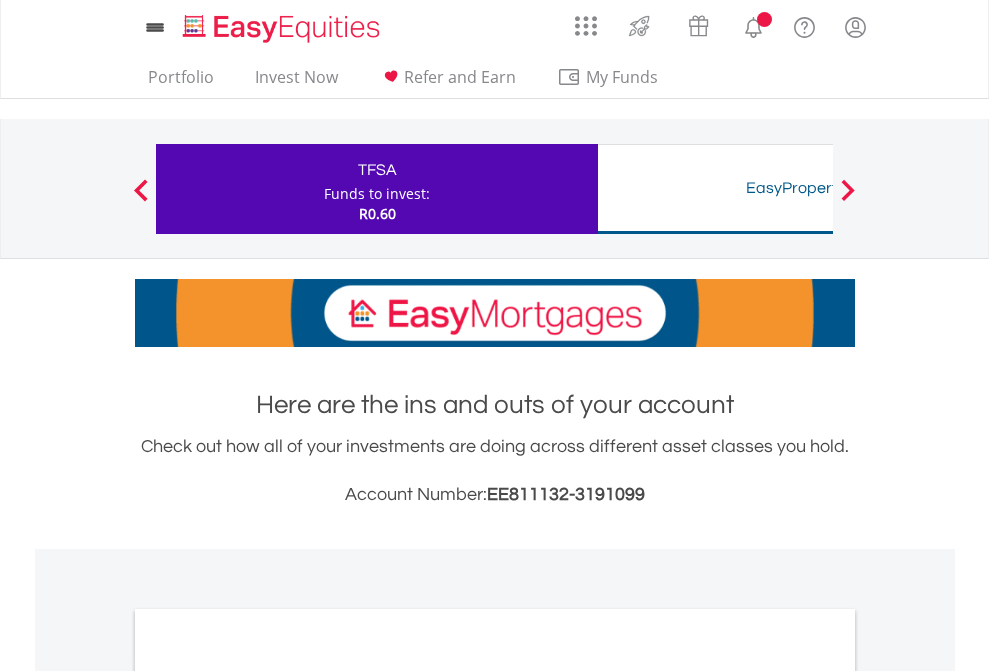 scroll, scrollTop: 0, scrollLeft: 0, axis: both 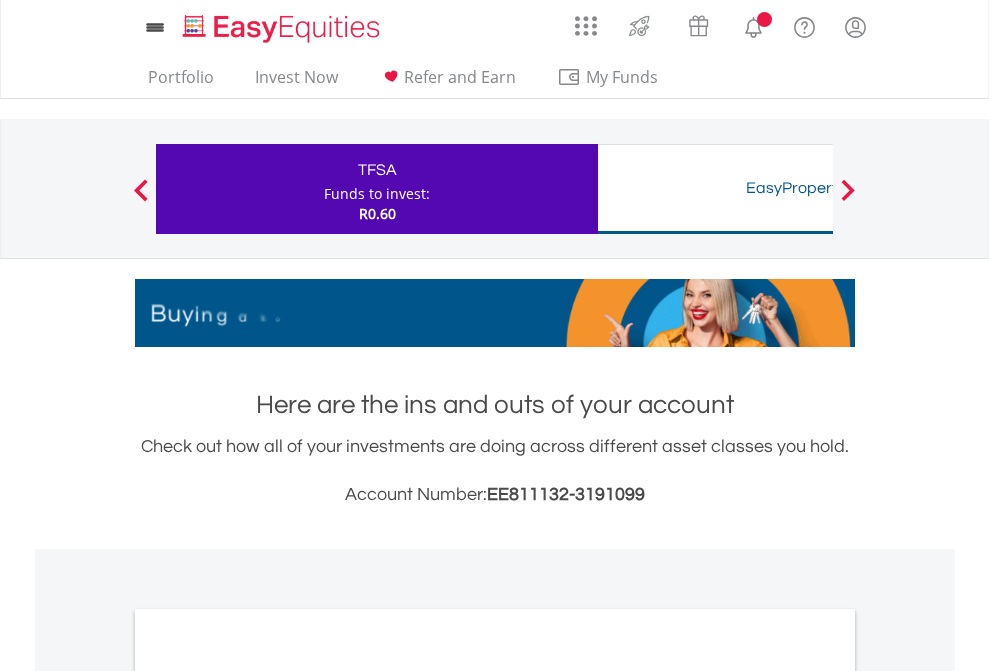 click on "All Holdings" at bounding box center (268, 1096) 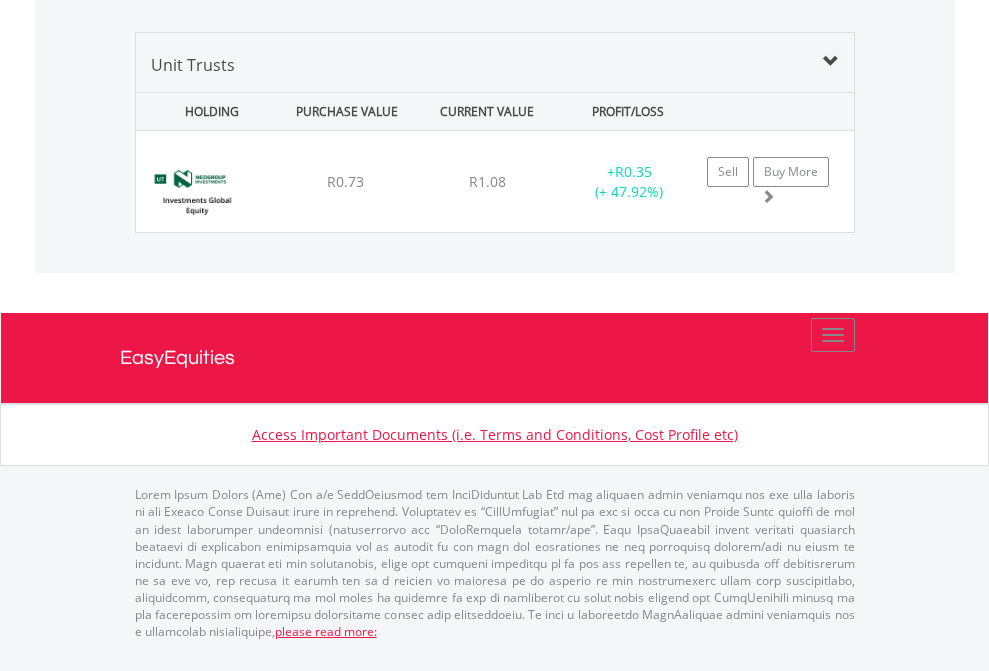 scroll, scrollTop: 2225, scrollLeft: 0, axis: vertical 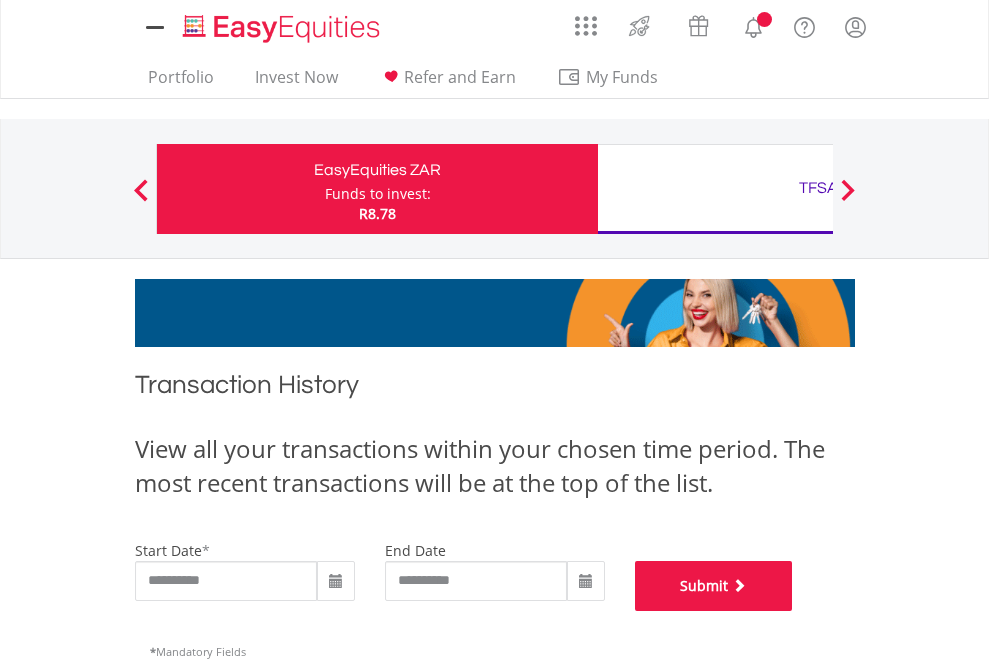 click on "Submit" at bounding box center [714, 586] 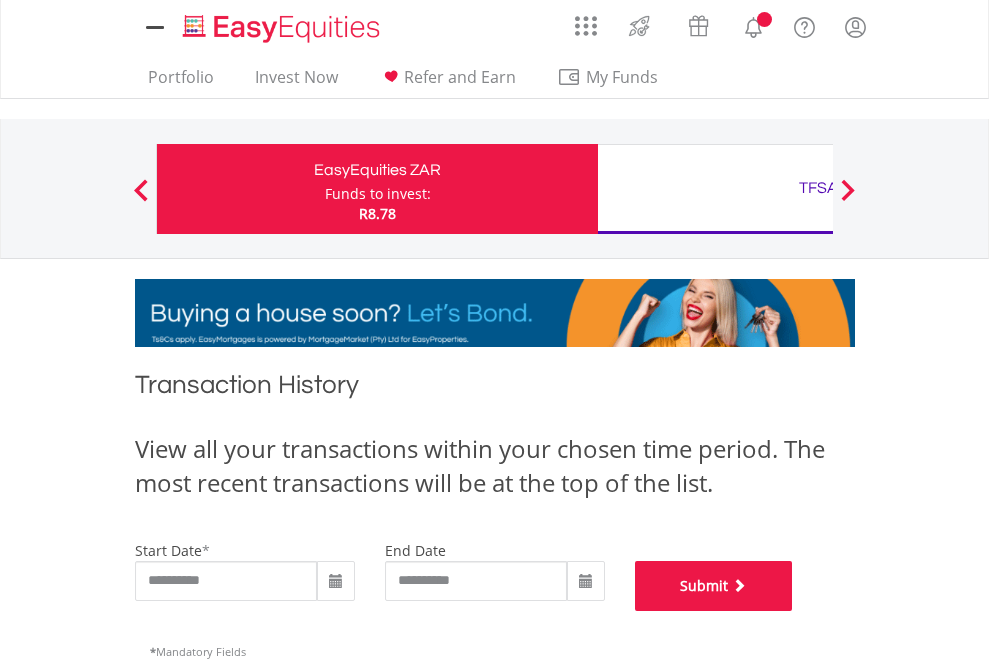 scroll, scrollTop: 811, scrollLeft: 0, axis: vertical 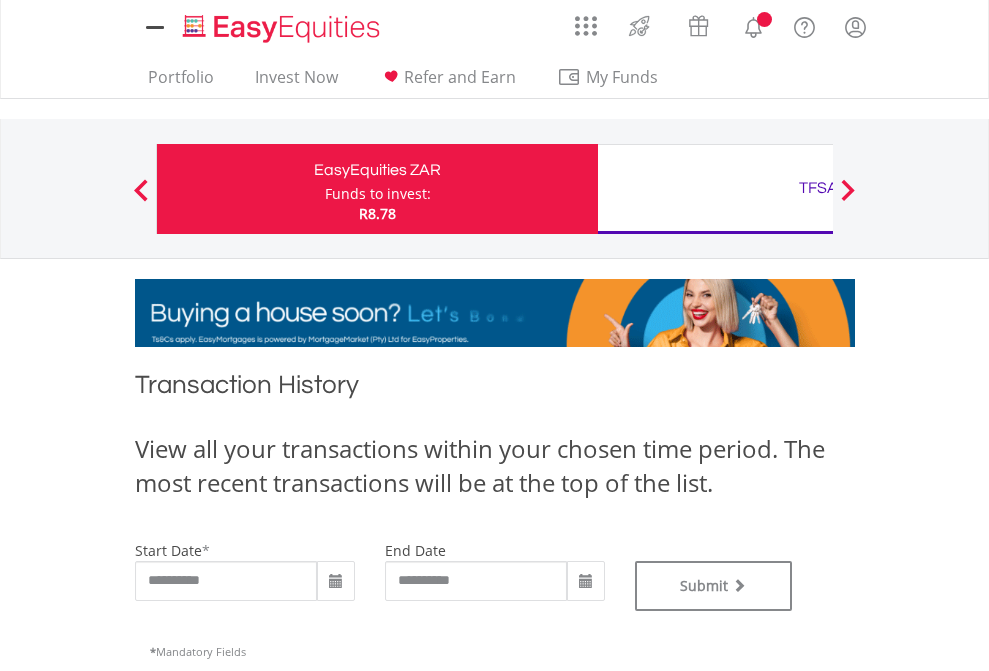 click on "TFSA" at bounding box center [818, 188] 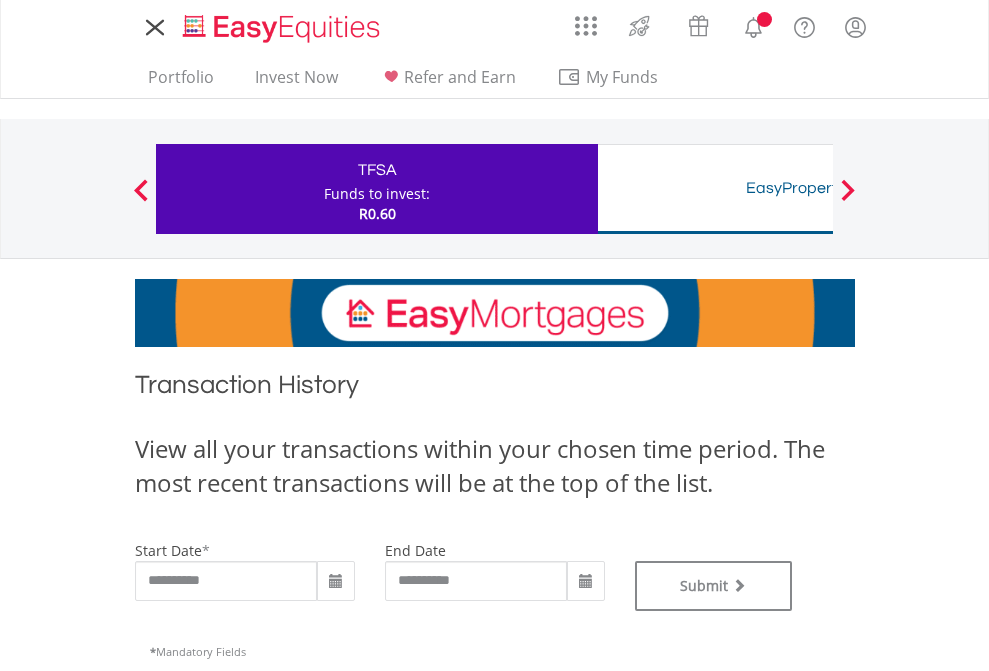 scroll, scrollTop: 0, scrollLeft: 0, axis: both 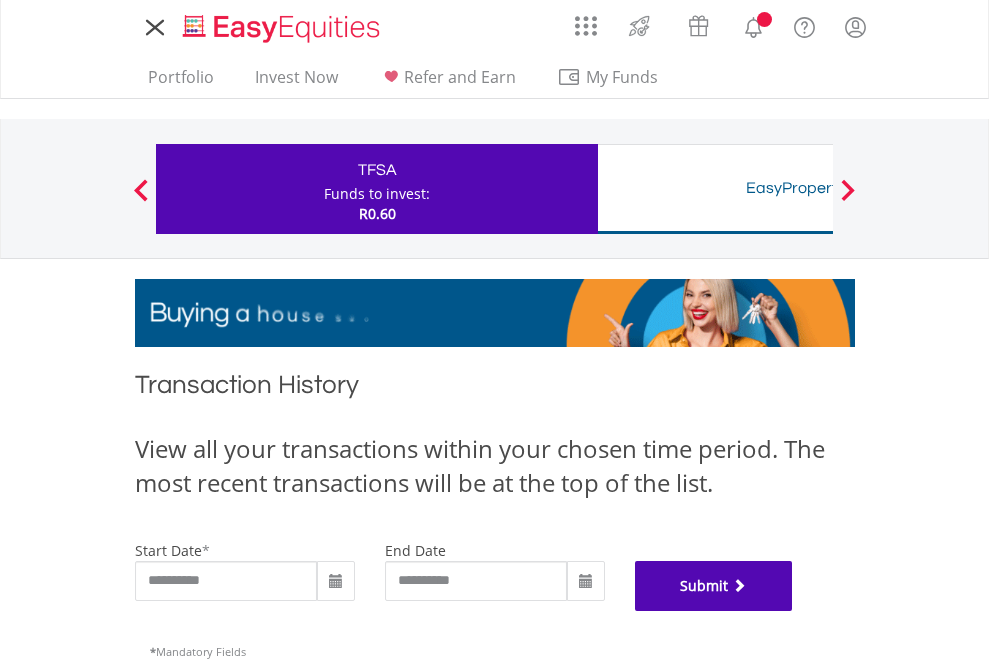 click on "Submit" at bounding box center (714, 586) 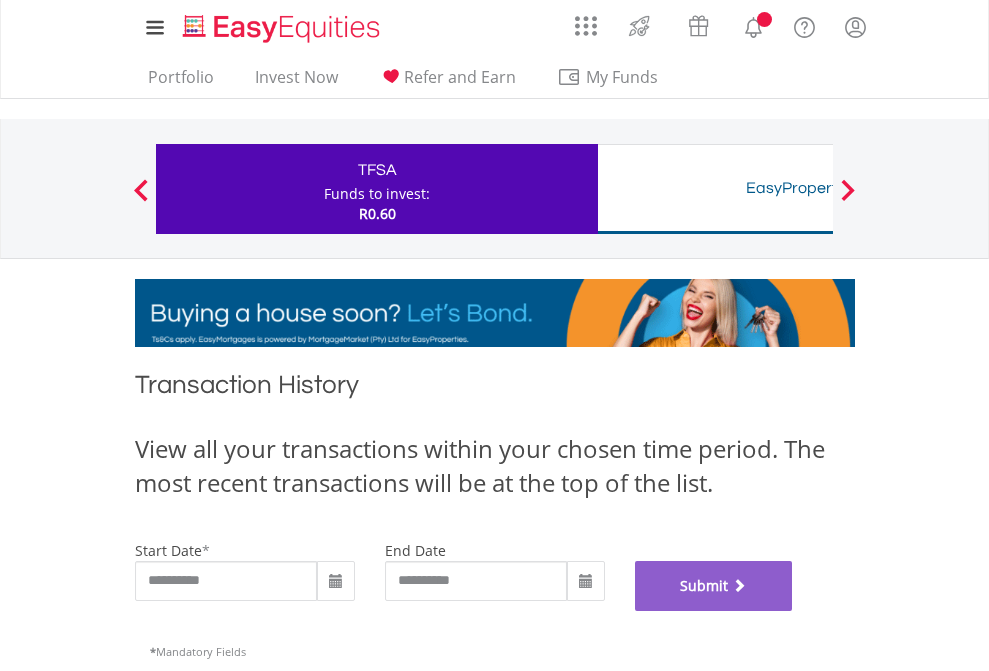 scroll, scrollTop: 811, scrollLeft: 0, axis: vertical 